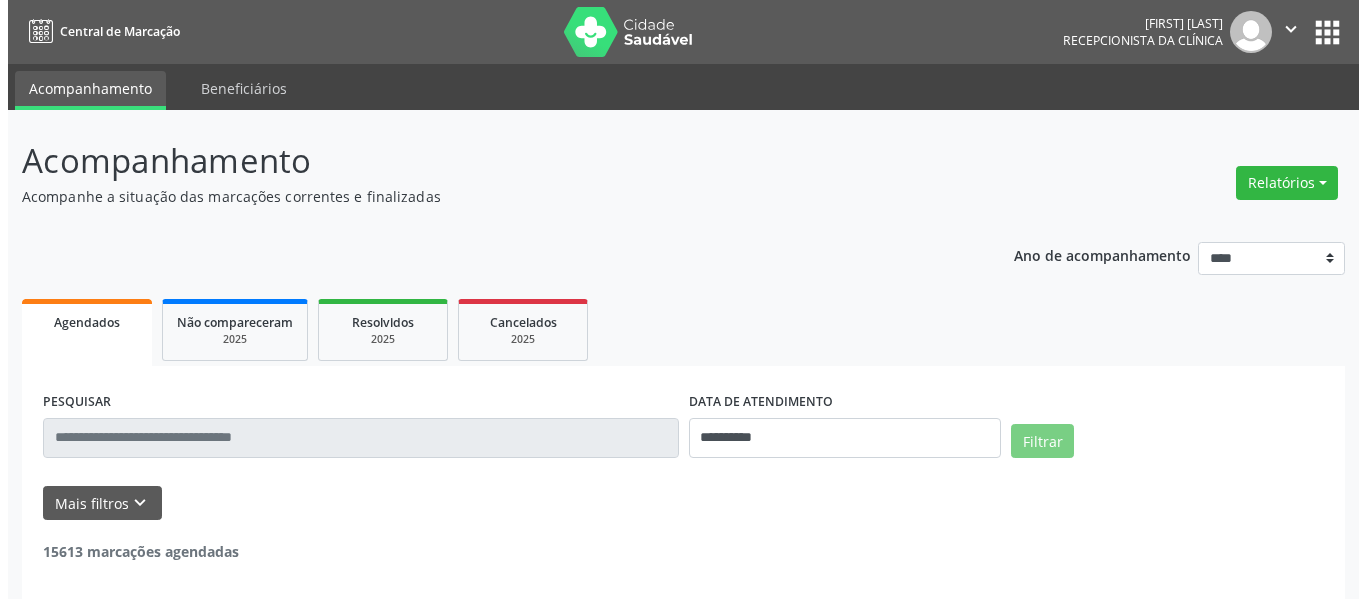 scroll, scrollTop: 0, scrollLeft: 0, axis: both 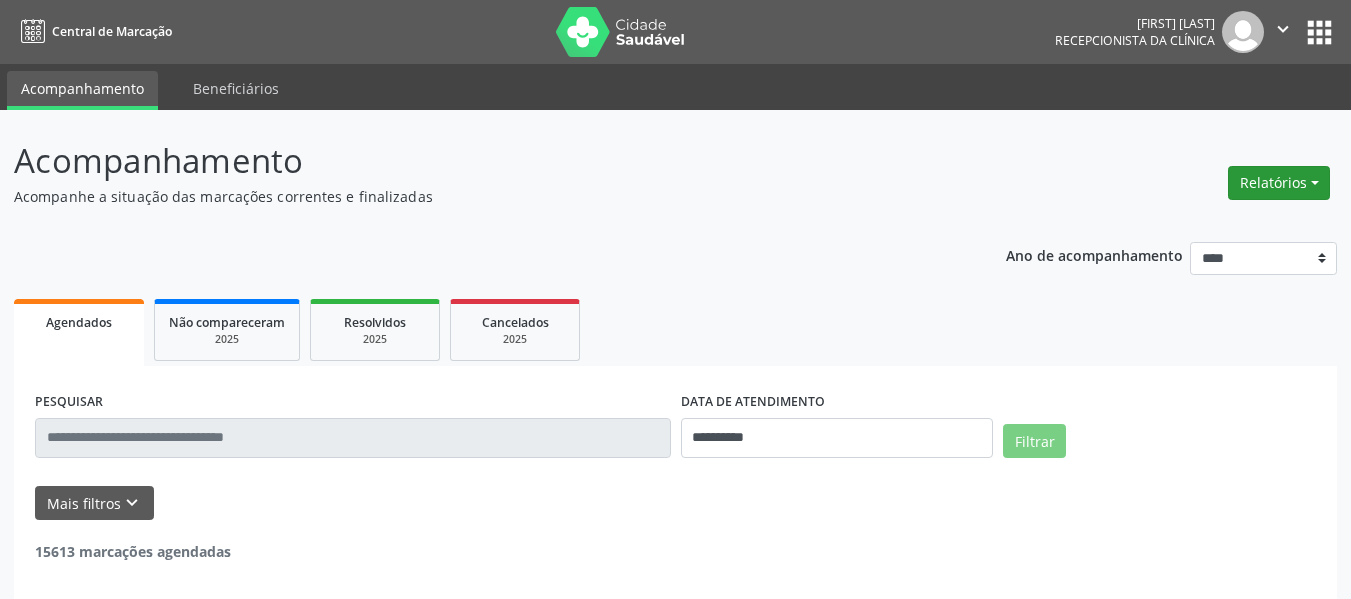 click on "Relatórios" at bounding box center (1279, 183) 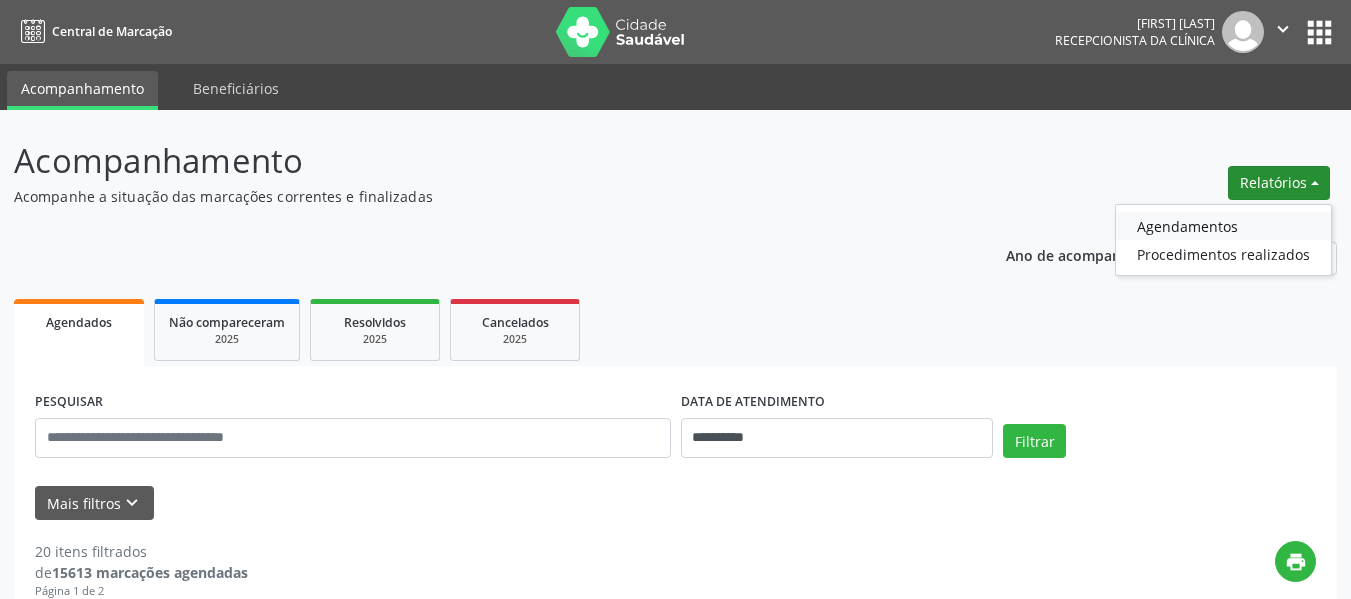 click on "Agendamentos" at bounding box center [1223, 226] 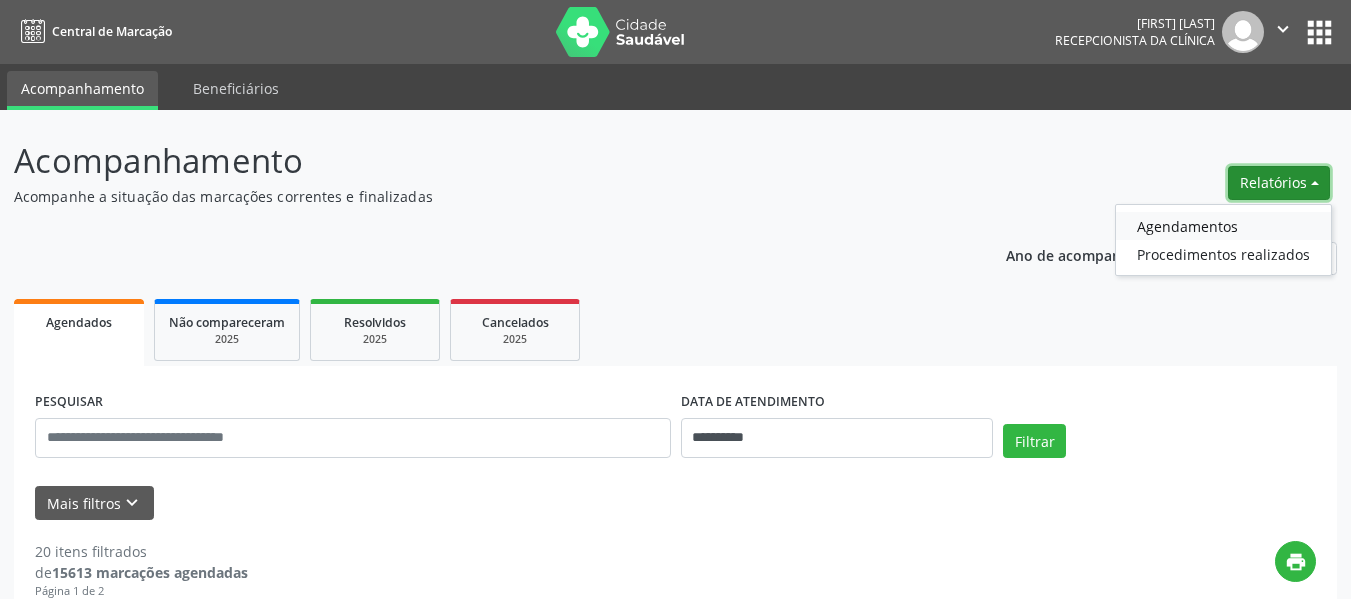 select on "*" 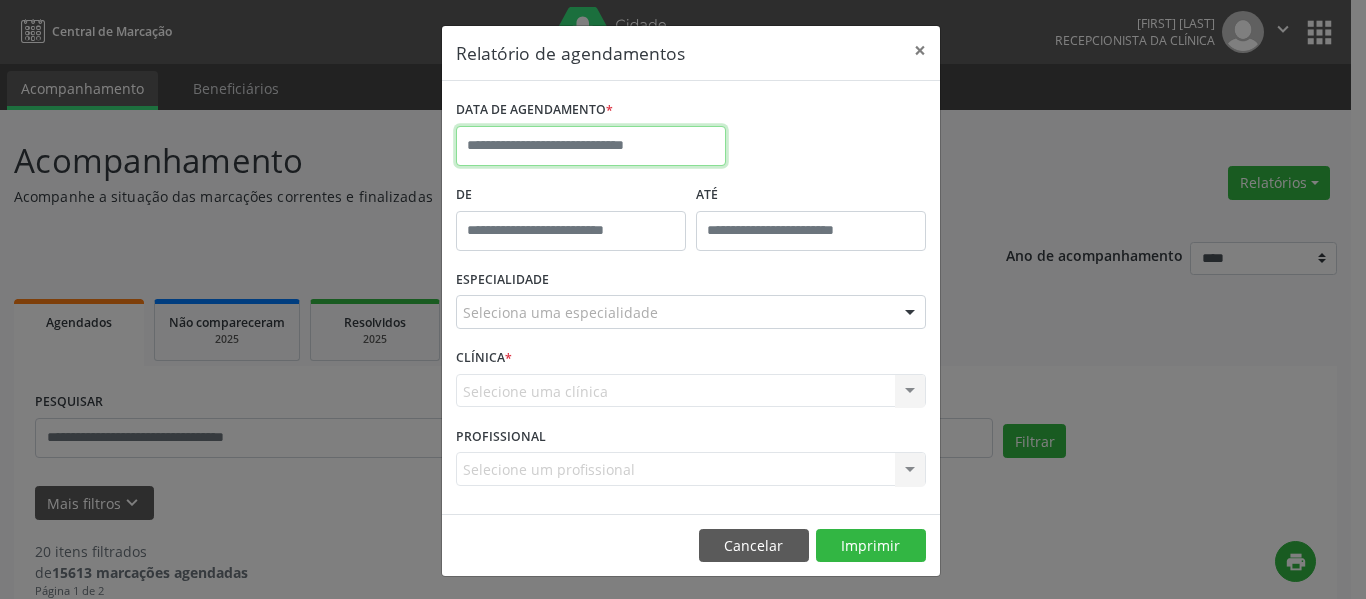 click at bounding box center [591, 146] 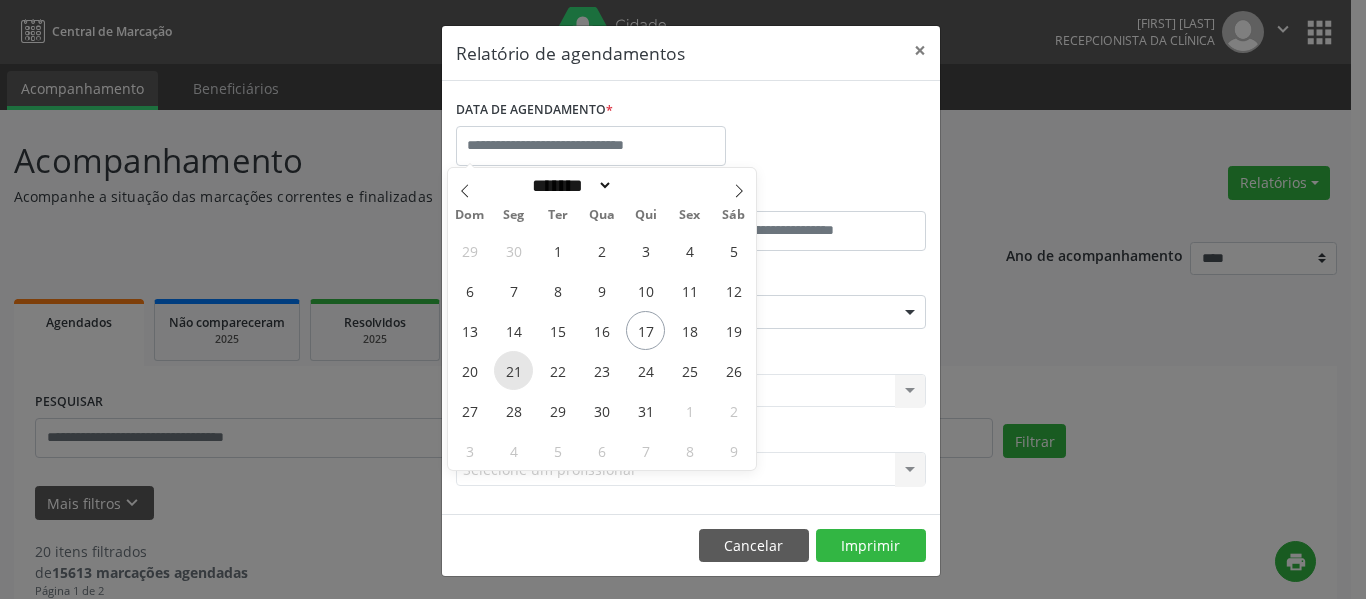 click on "21" at bounding box center [513, 370] 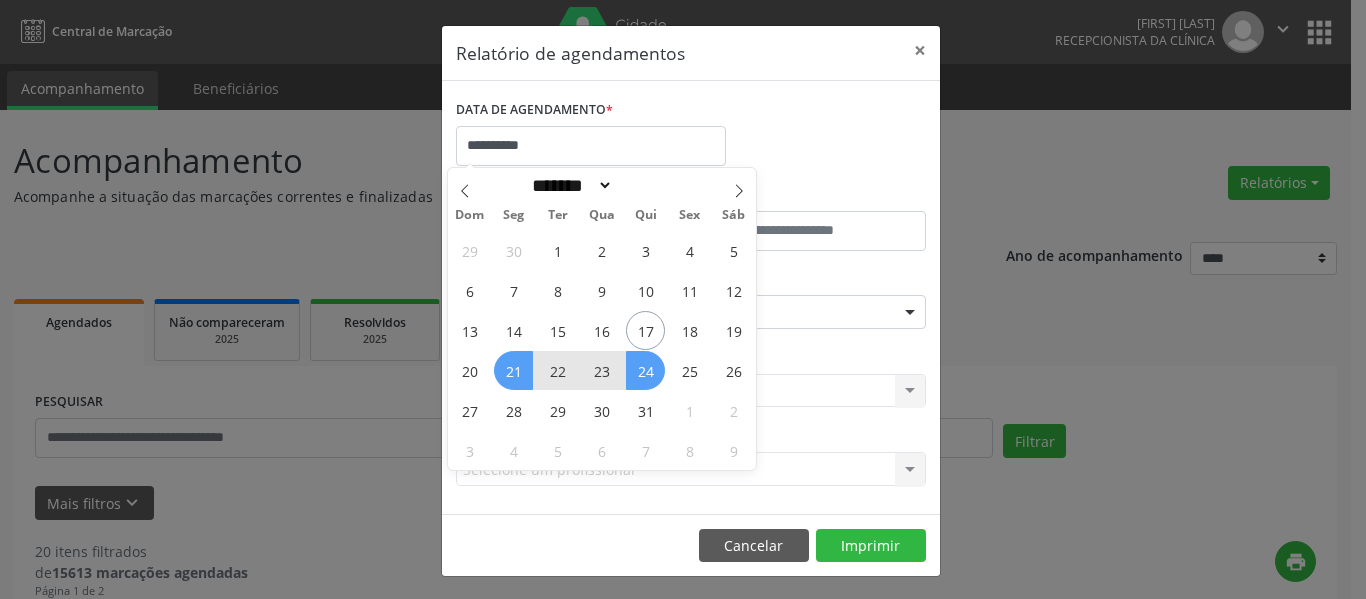 click on "24" at bounding box center (645, 370) 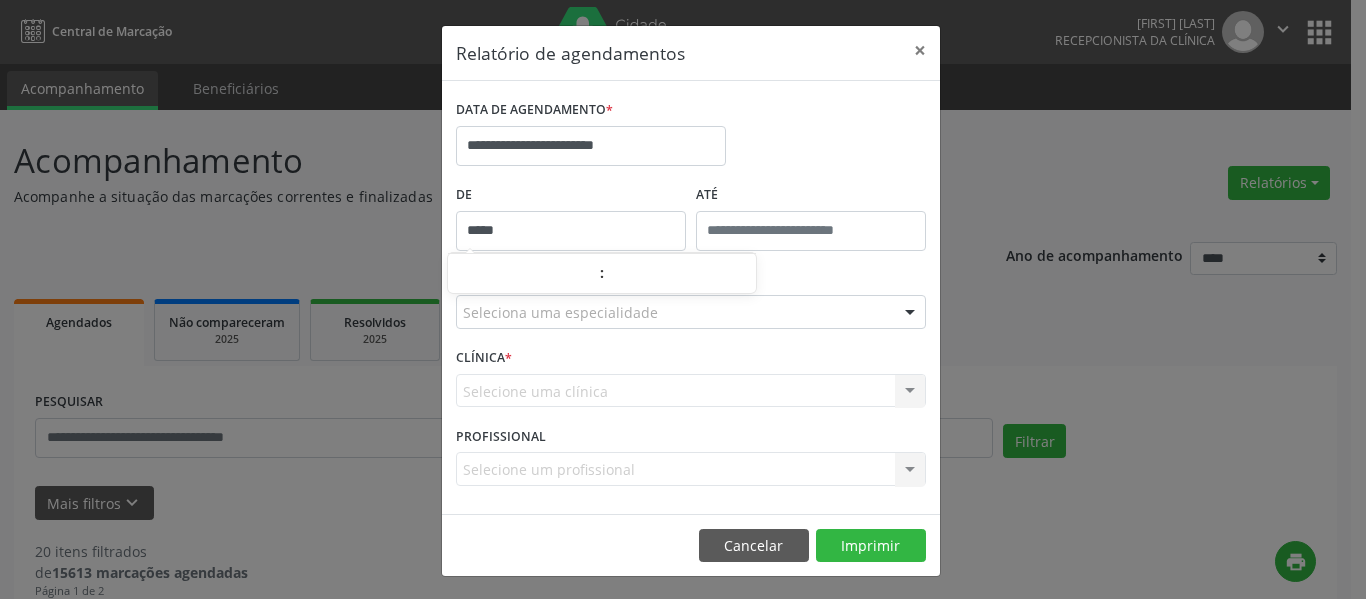 click on "*****" at bounding box center (571, 231) 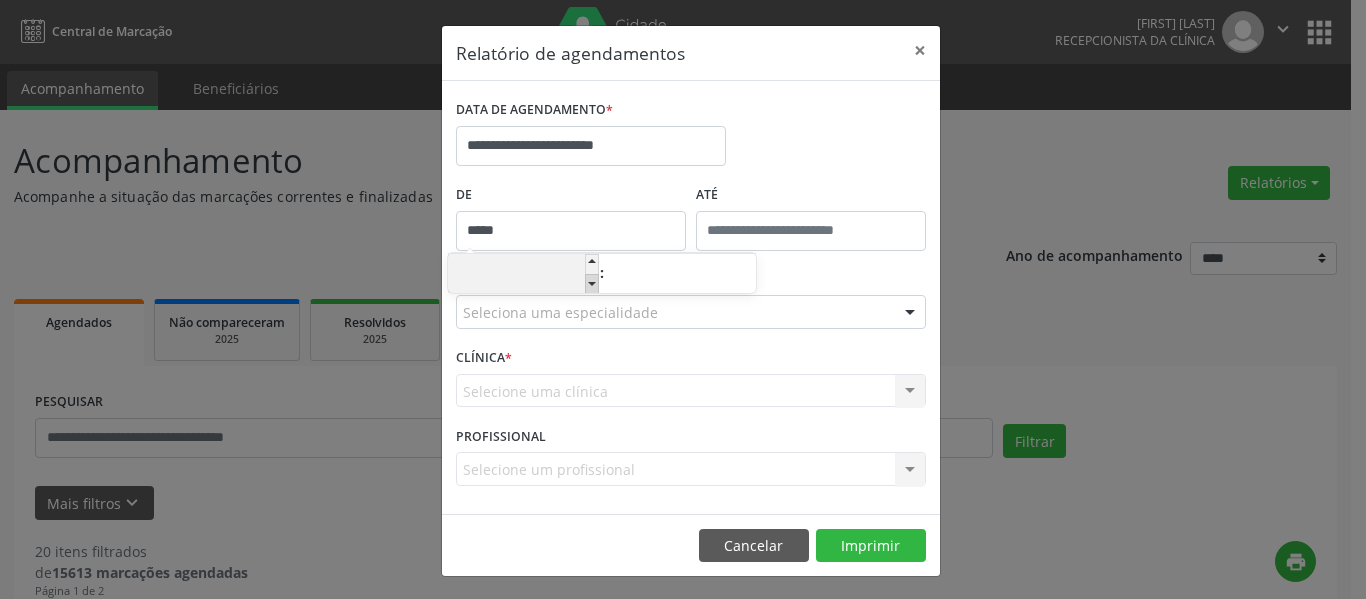 click at bounding box center (592, 284) 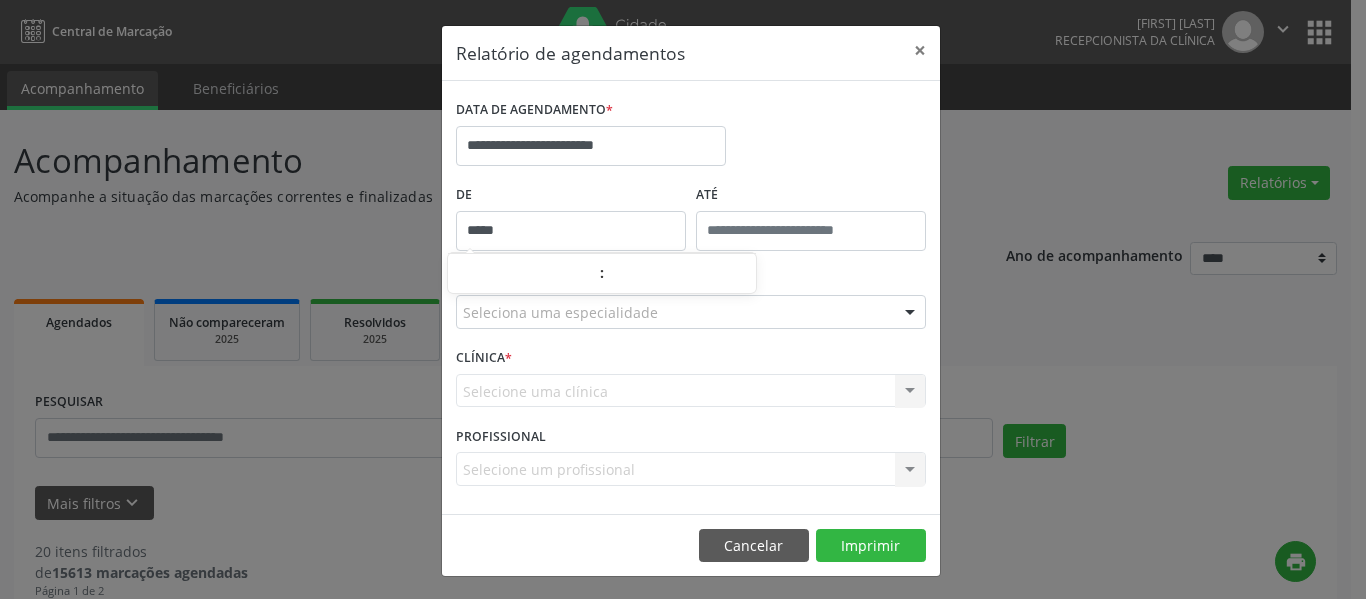 click on "**********" at bounding box center [691, 137] 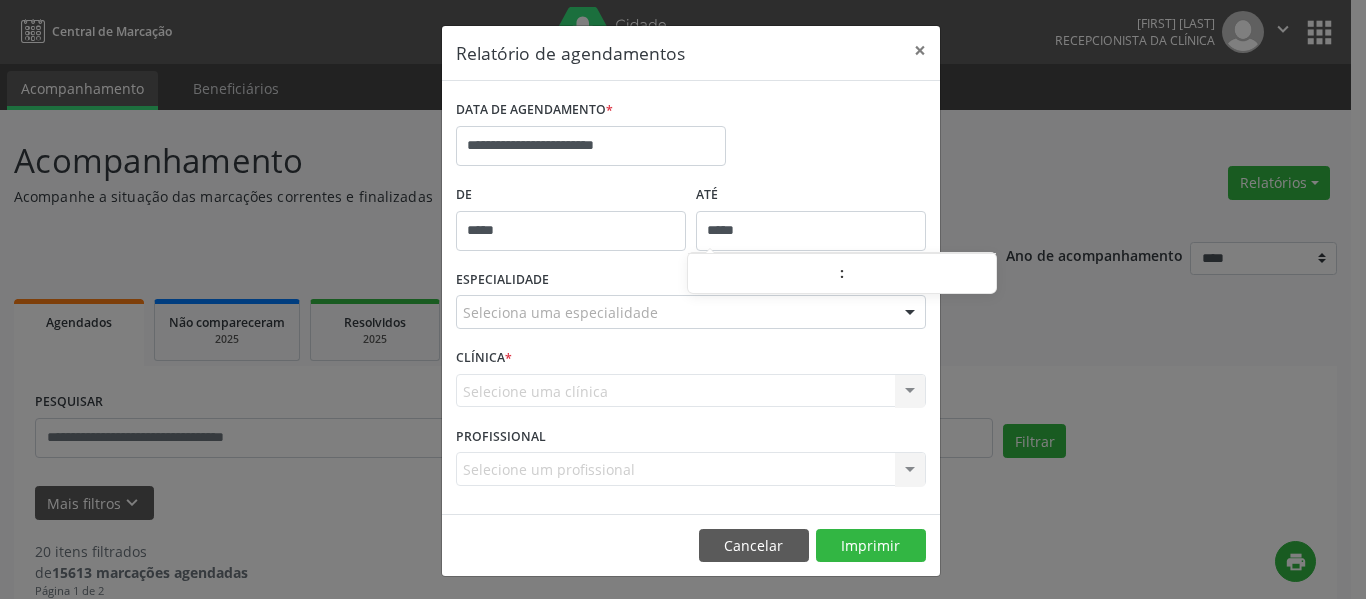 click on "*****" at bounding box center (811, 231) 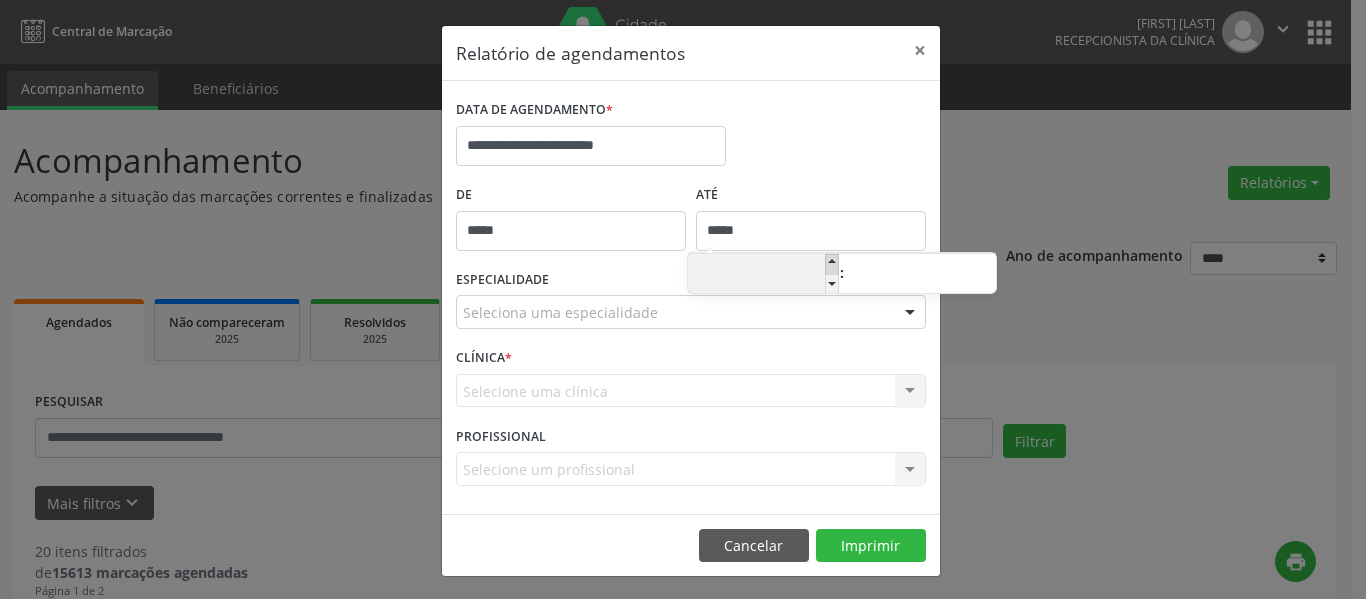 click at bounding box center (832, 264) 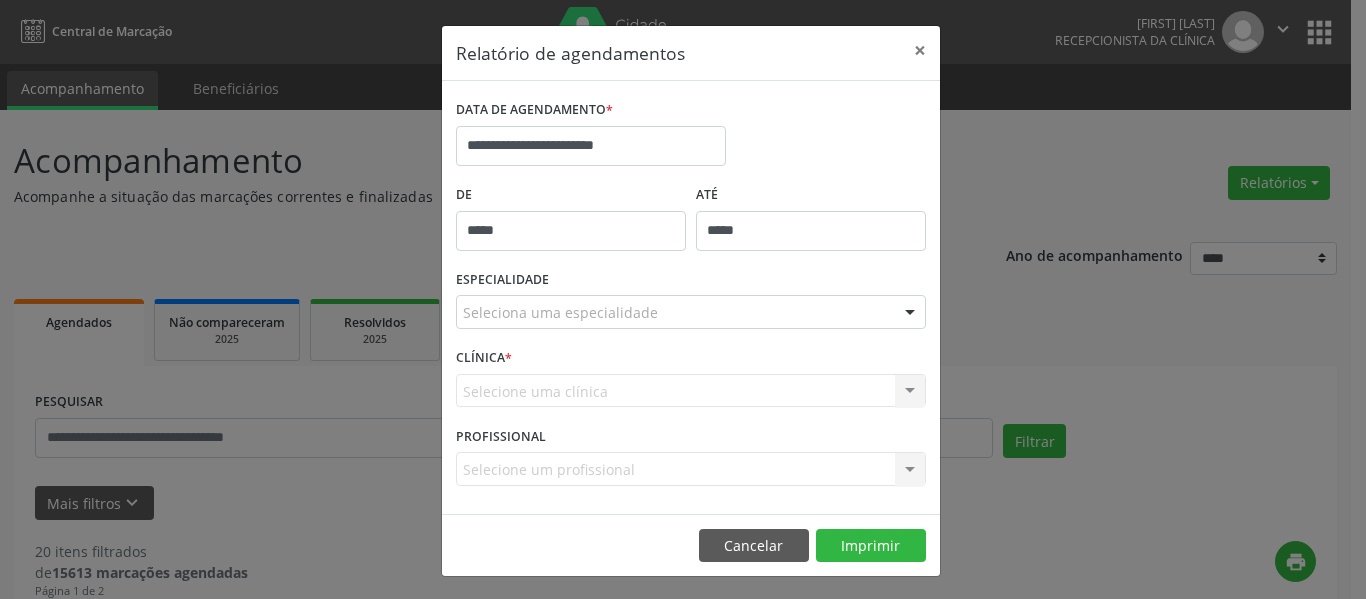 click on "**********" at bounding box center (691, 137) 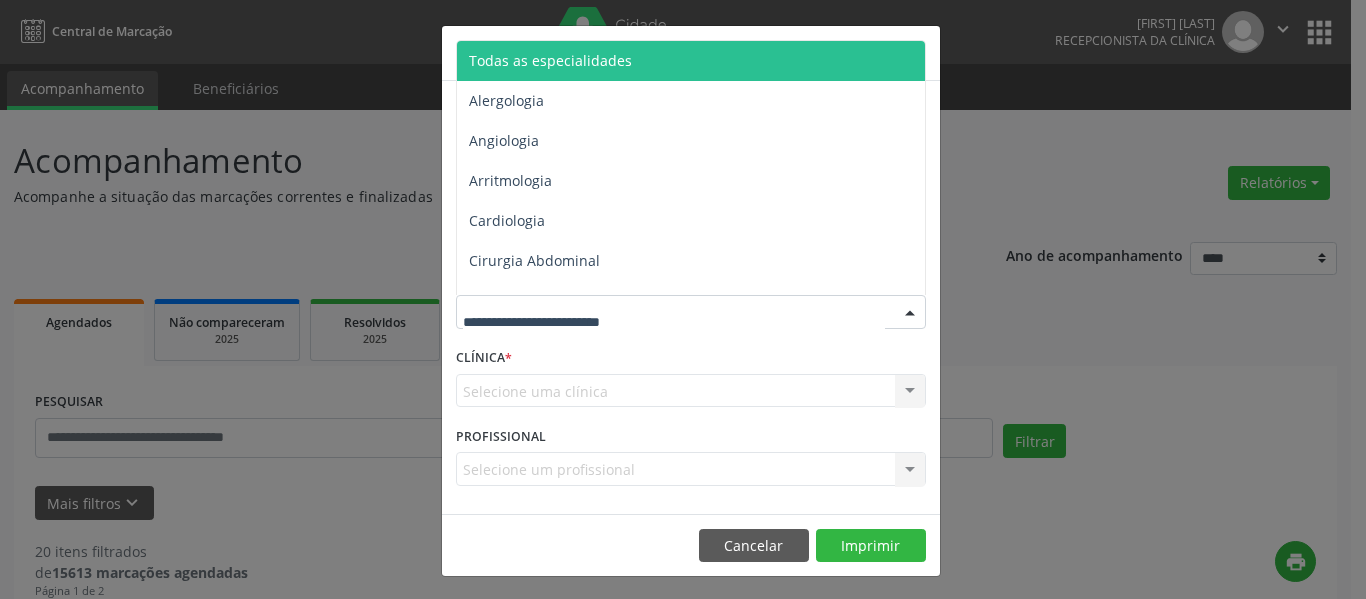click on "Todas as especialidades" at bounding box center (692, 61) 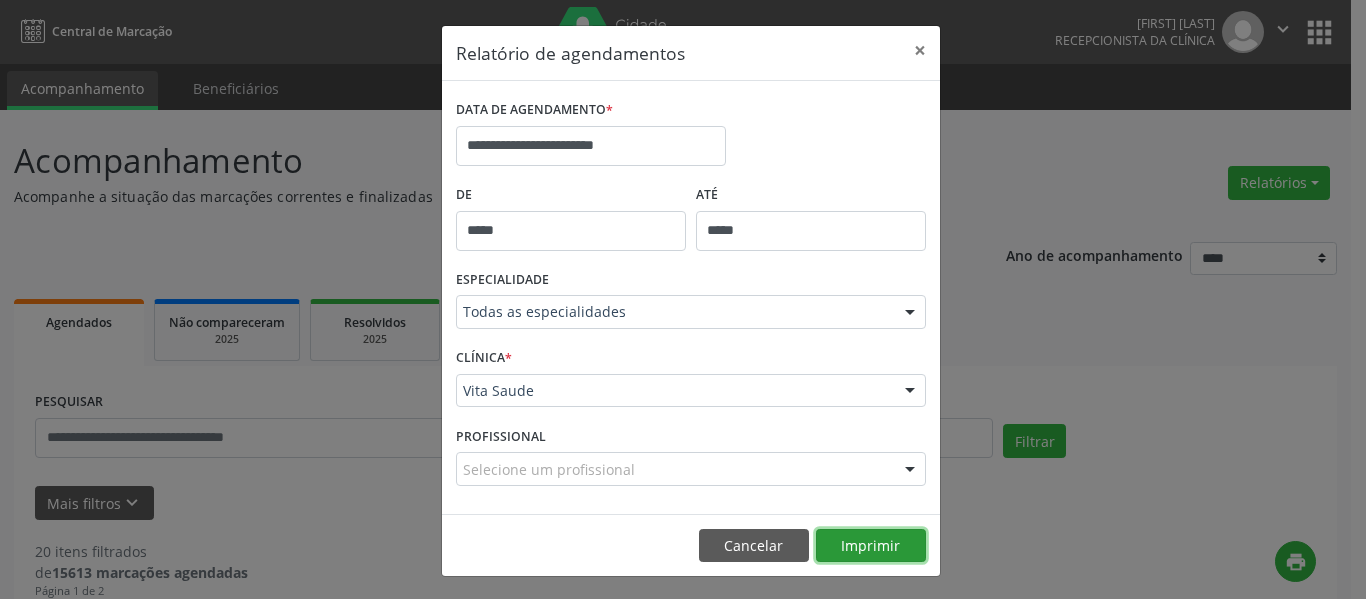 drag, startPoint x: 876, startPoint y: 540, endPoint x: 881, endPoint y: 527, distance: 13.928389 